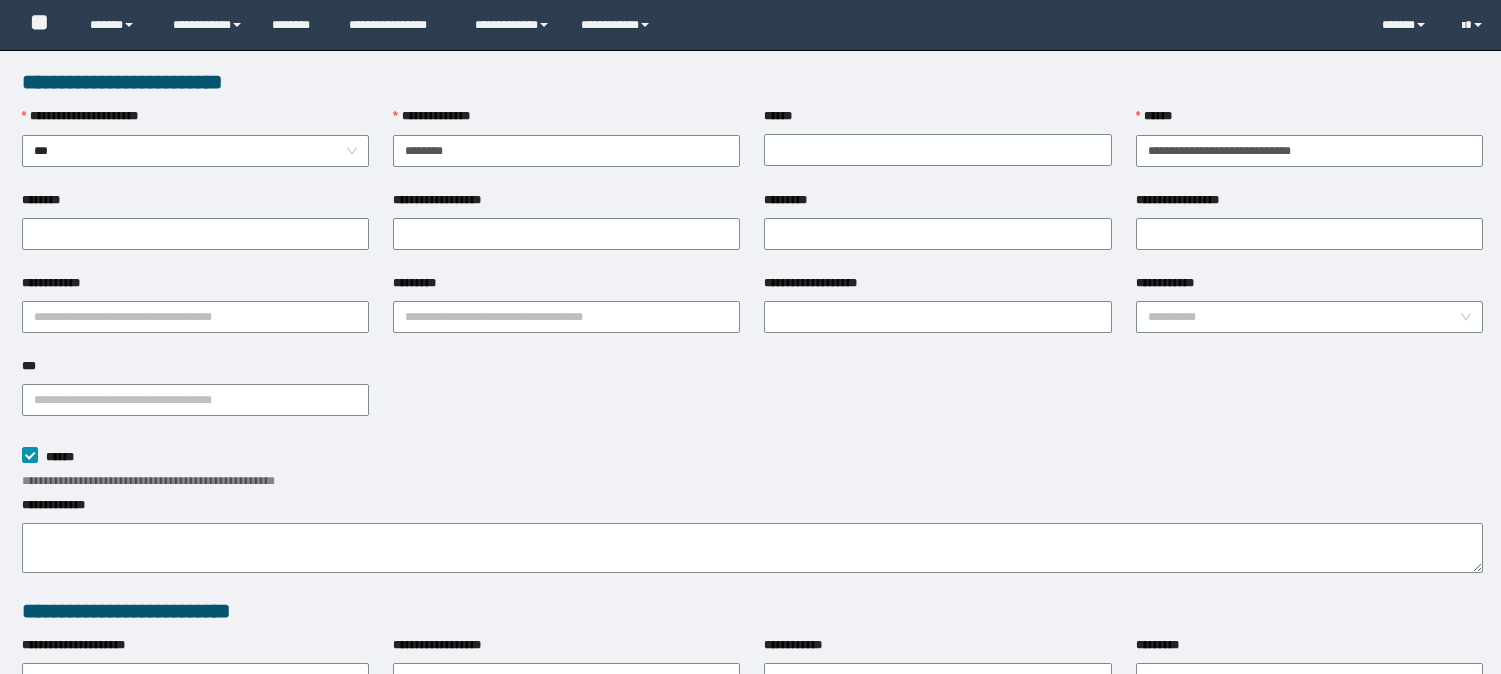 scroll, scrollTop: 0, scrollLeft: 0, axis: both 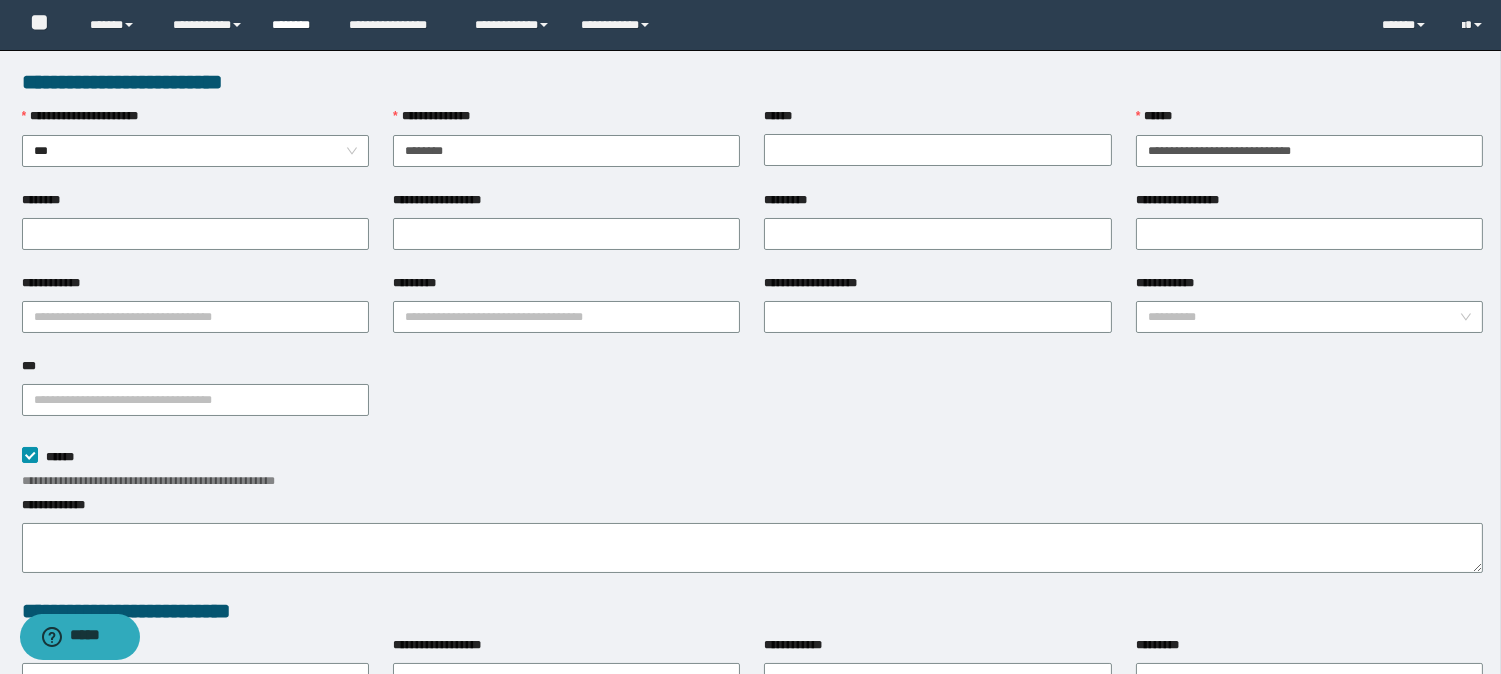 click on "********" at bounding box center (295, 25) 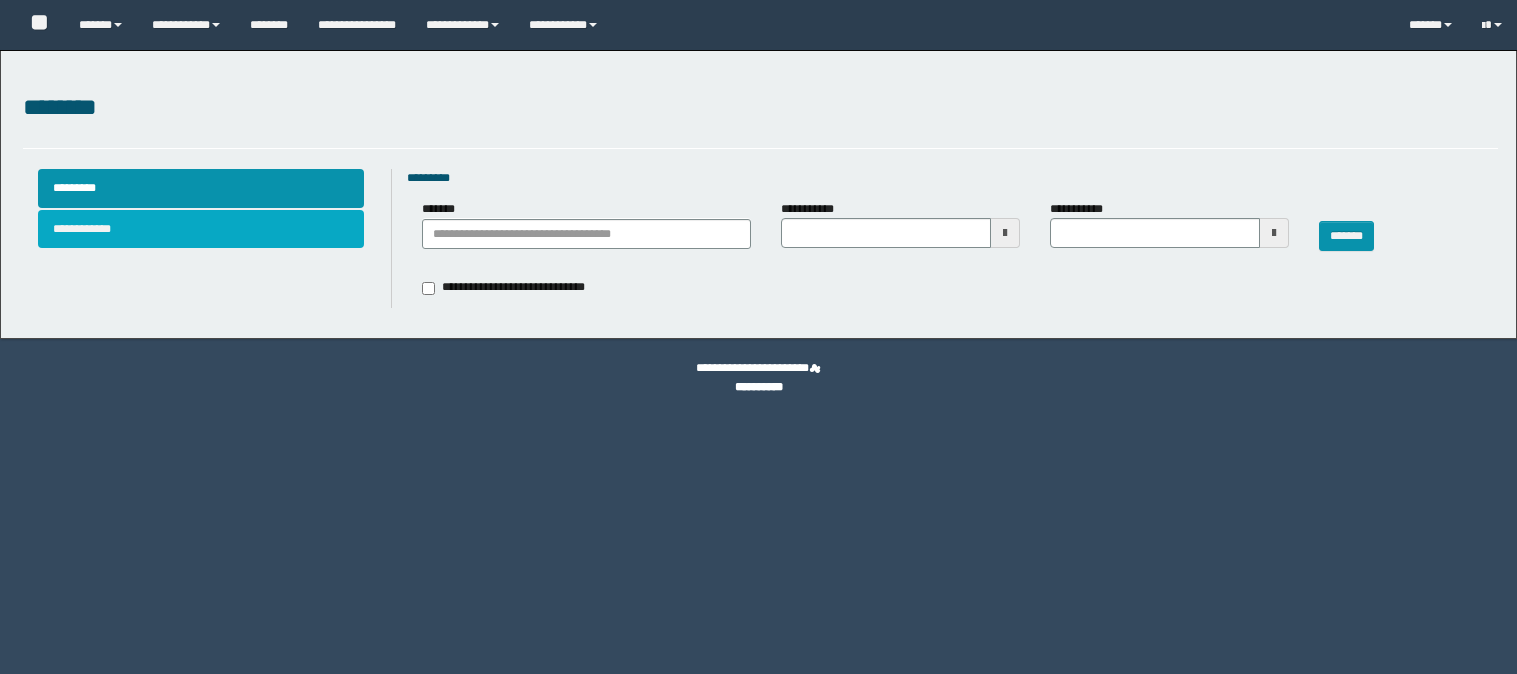 scroll, scrollTop: 0, scrollLeft: 0, axis: both 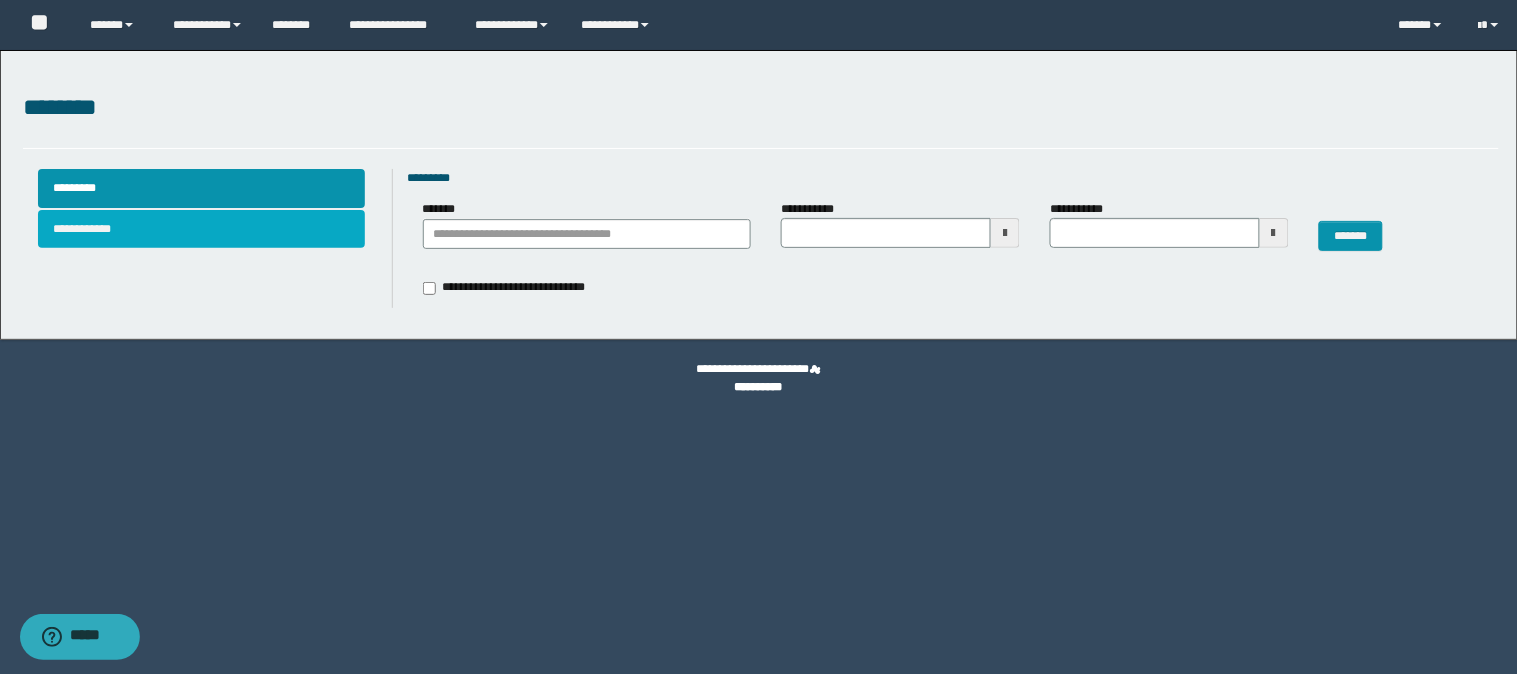click on "**********" at bounding box center [201, 229] 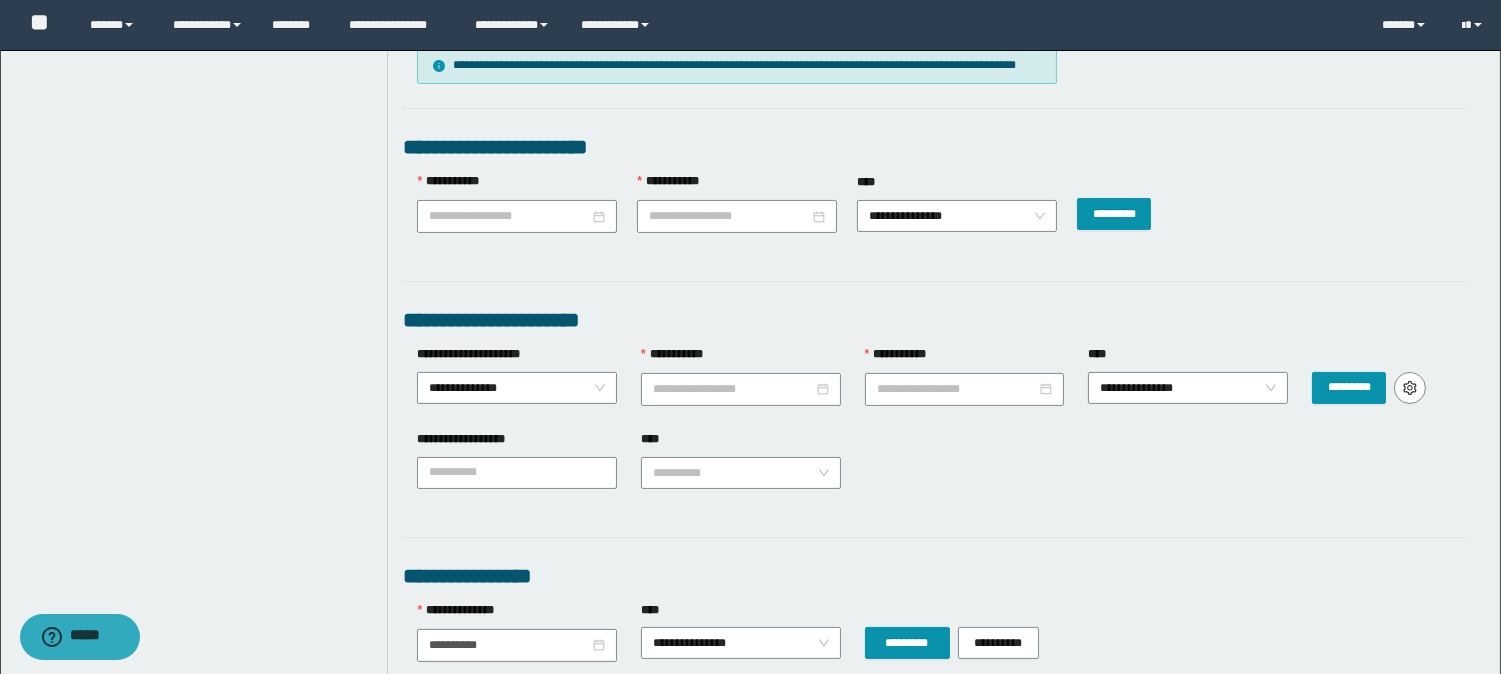 scroll, scrollTop: 777, scrollLeft: 0, axis: vertical 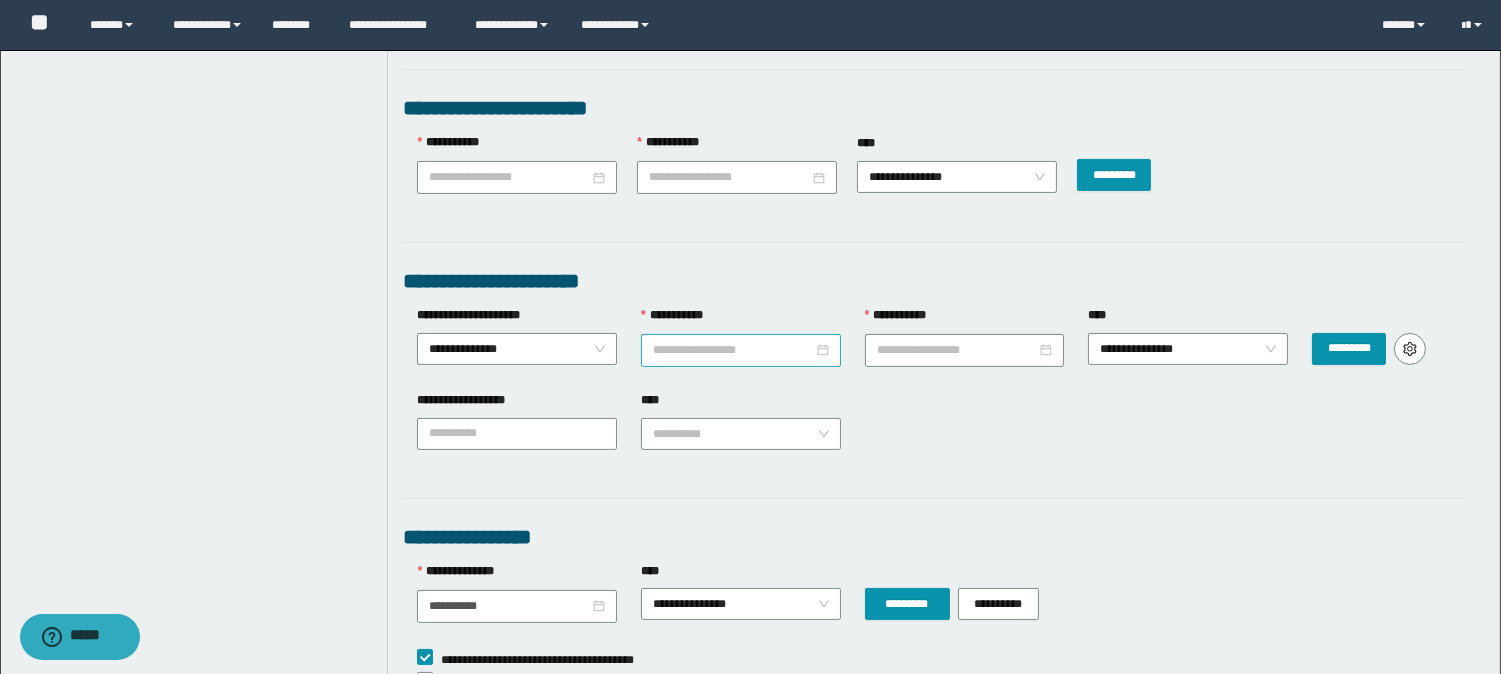 click at bounding box center (741, 350) 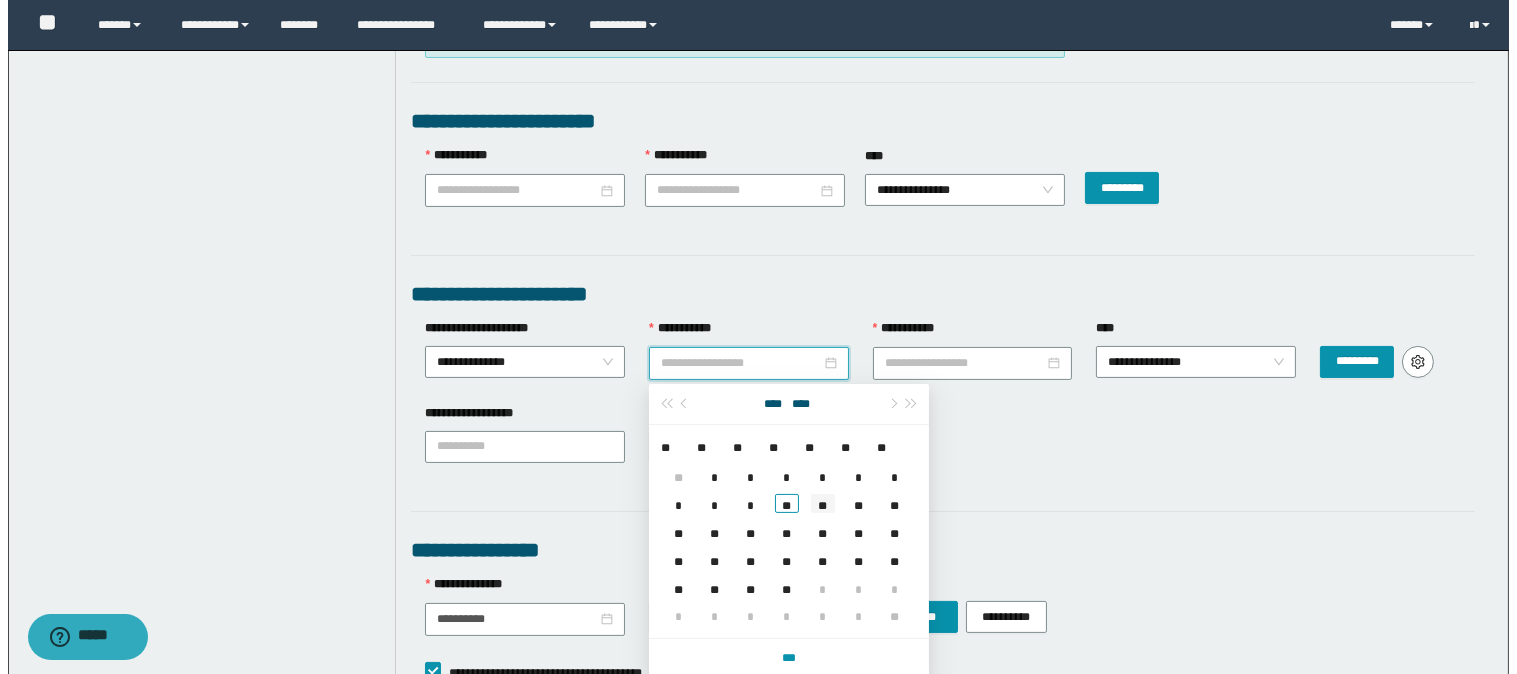 scroll, scrollTop: 888, scrollLeft: 0, axis: vertical 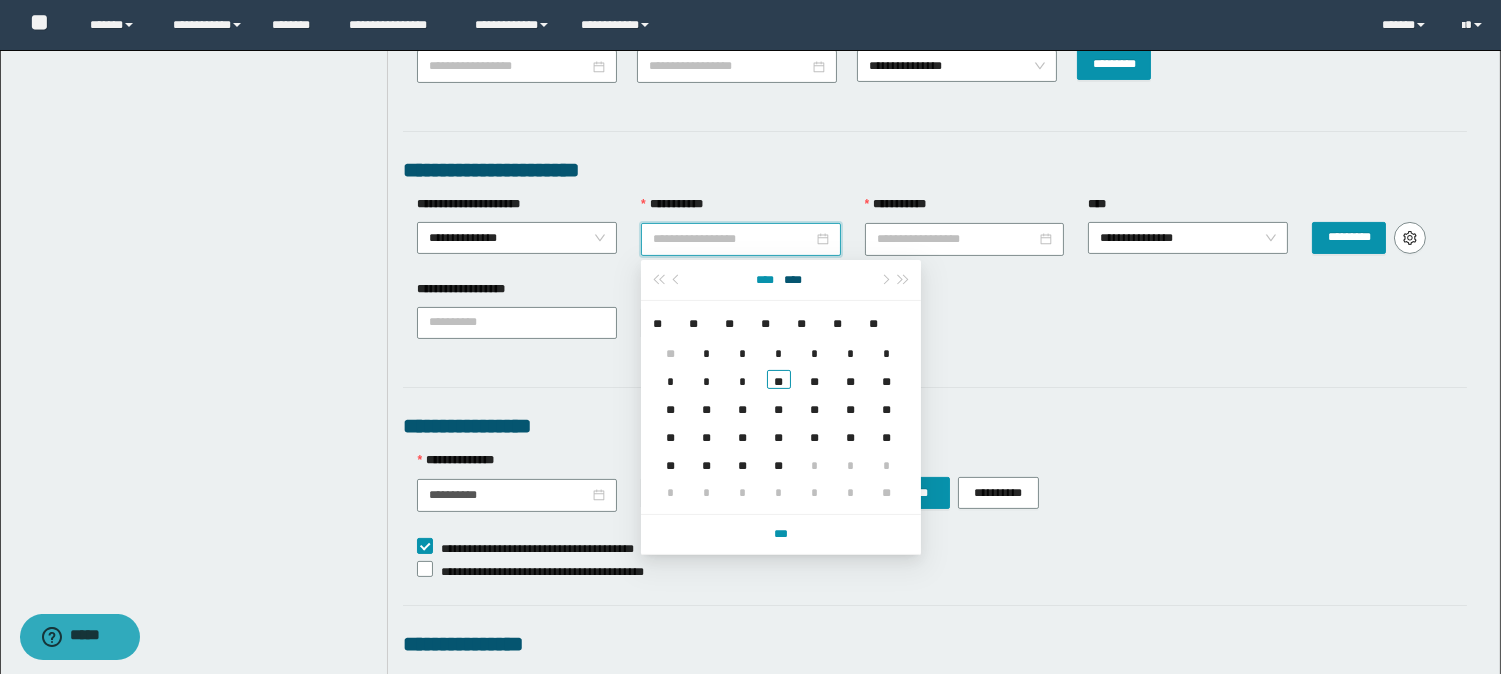 click on "****" at bounding box center (764, 276) 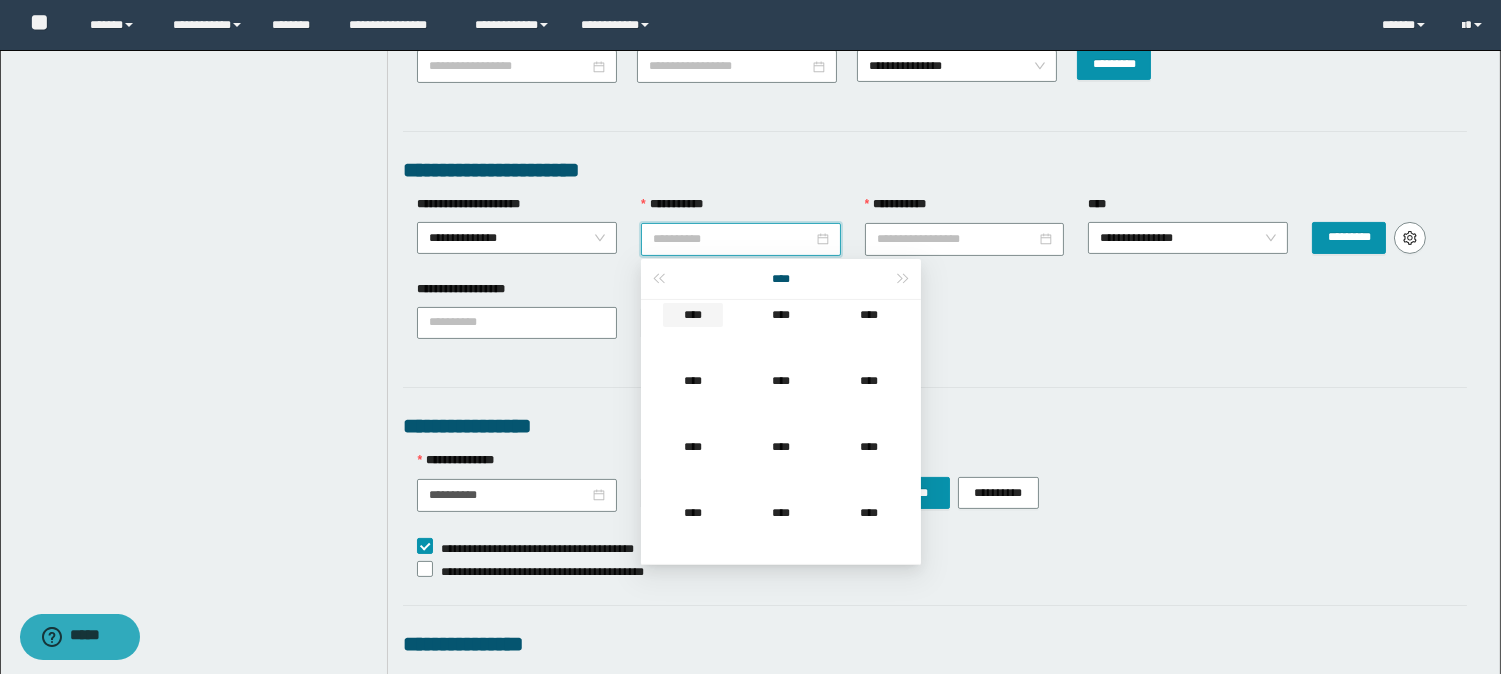 click on "****" at bounding box center (693, 333) 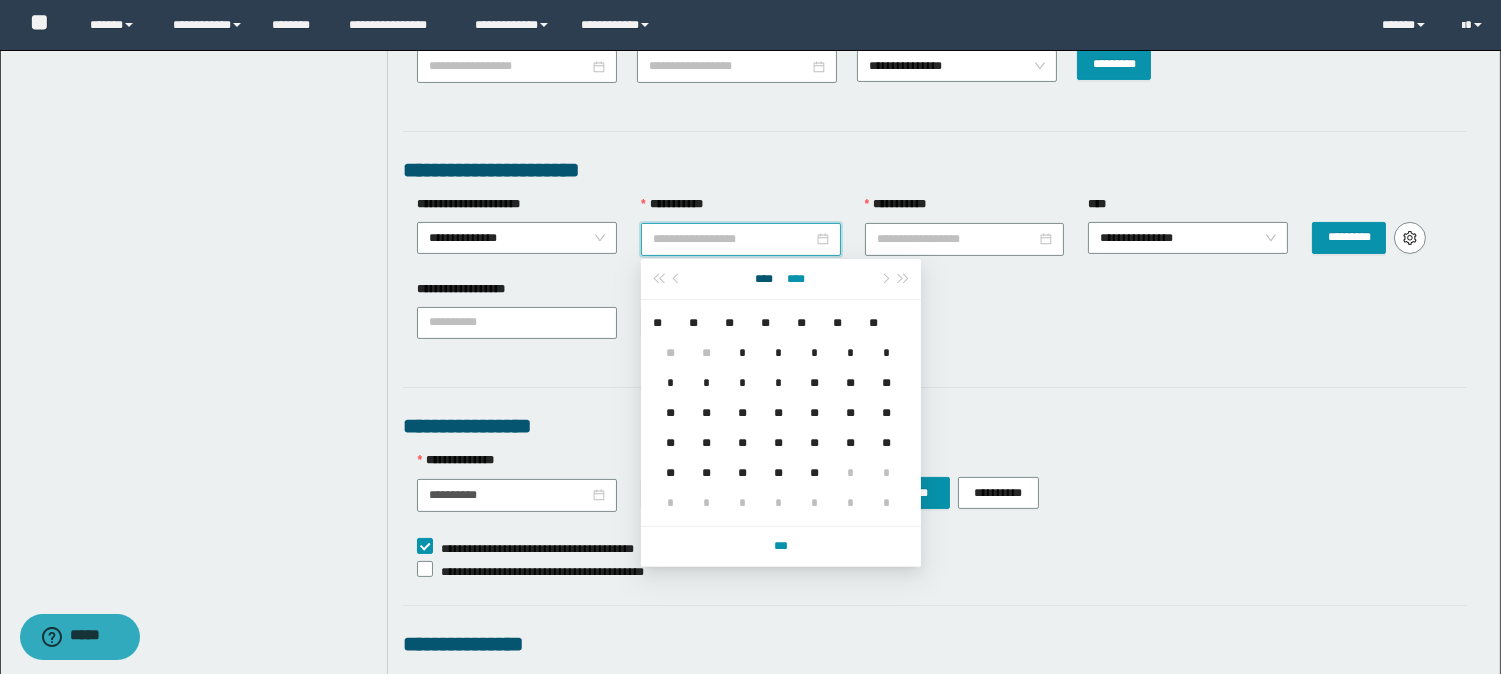 click on "****" at bounding box center [796, 279] 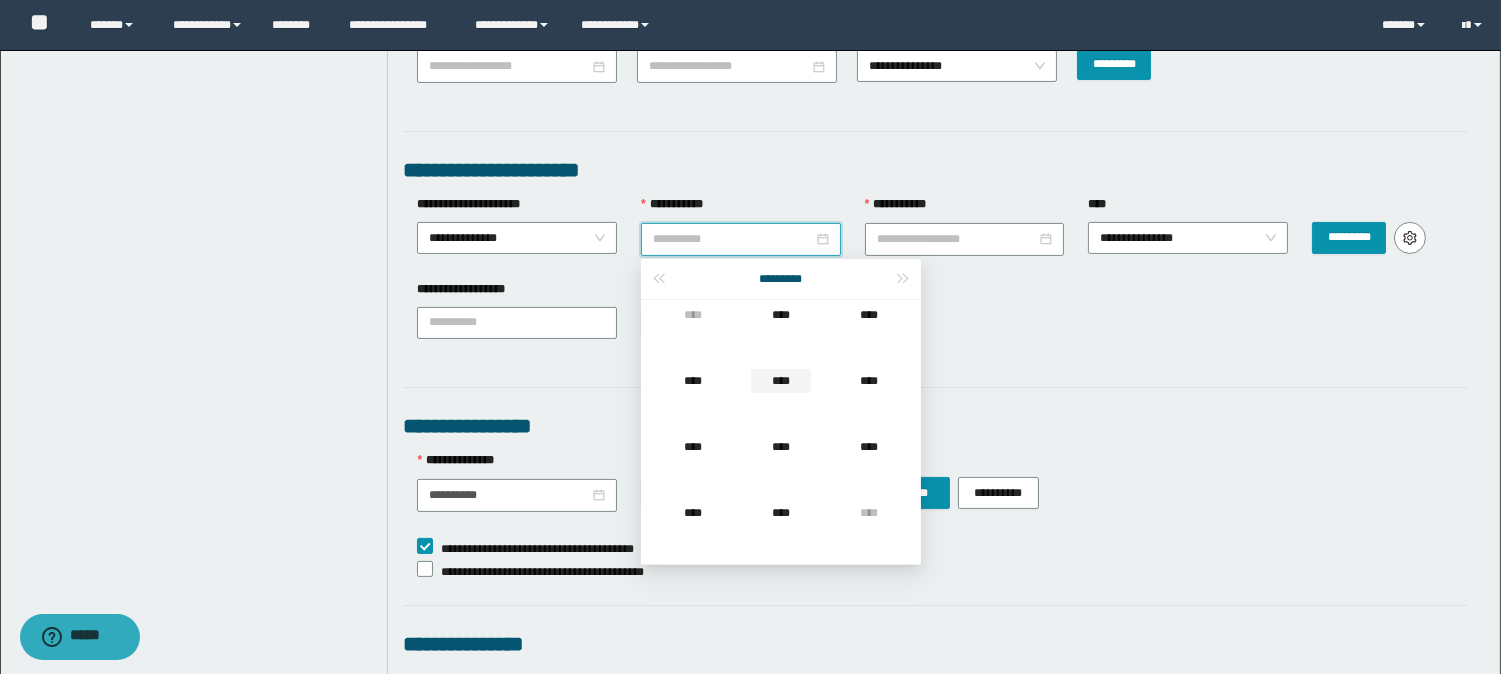 click on "****" at bounding box center [781, 381] 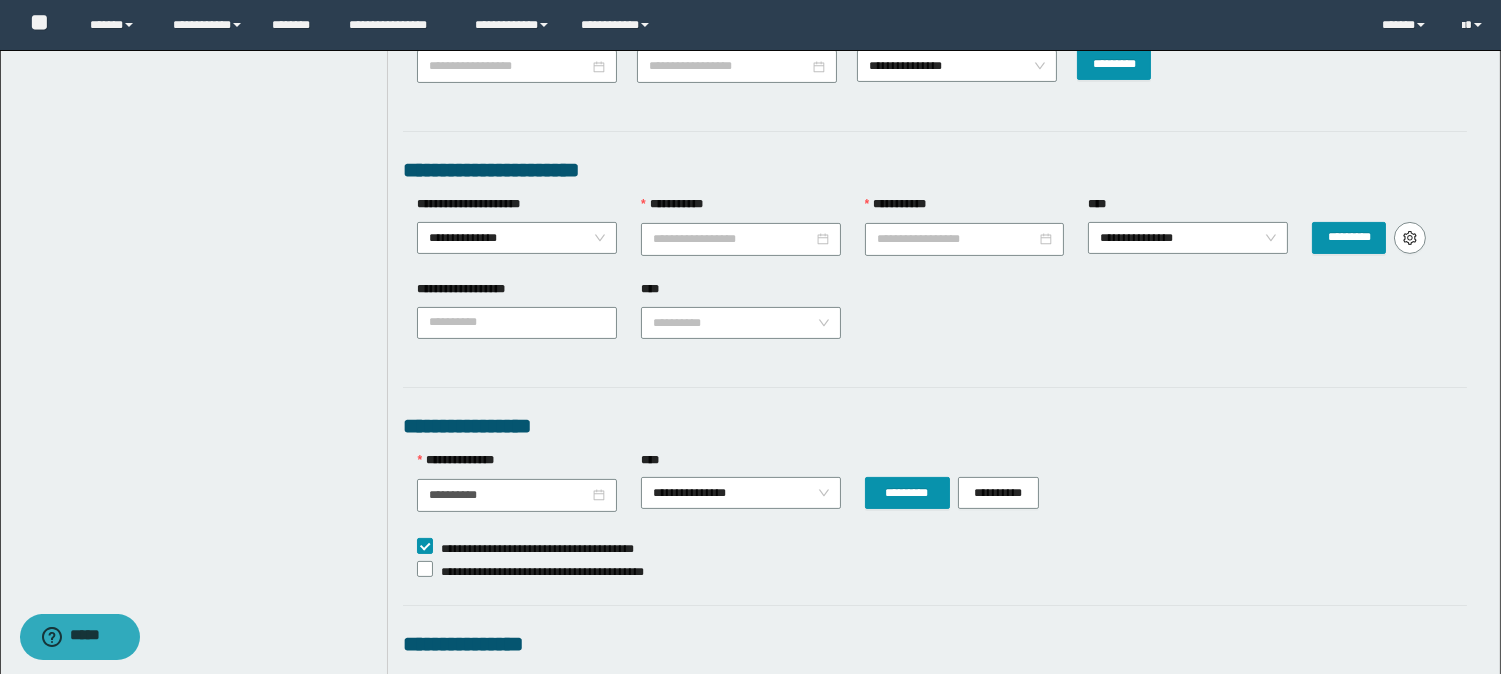 click on "**********" at bounding box center (941, 321) 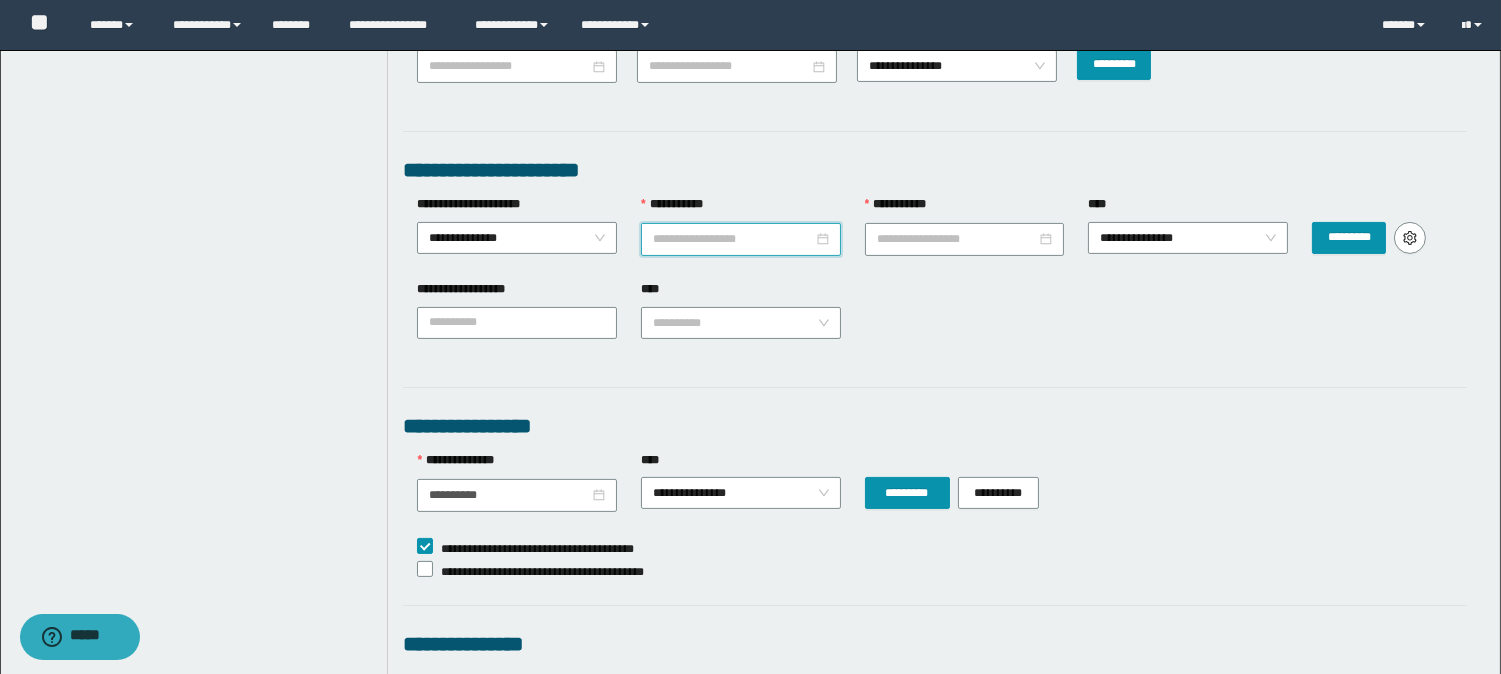 click on "**********" at bounding box center [733, 239] 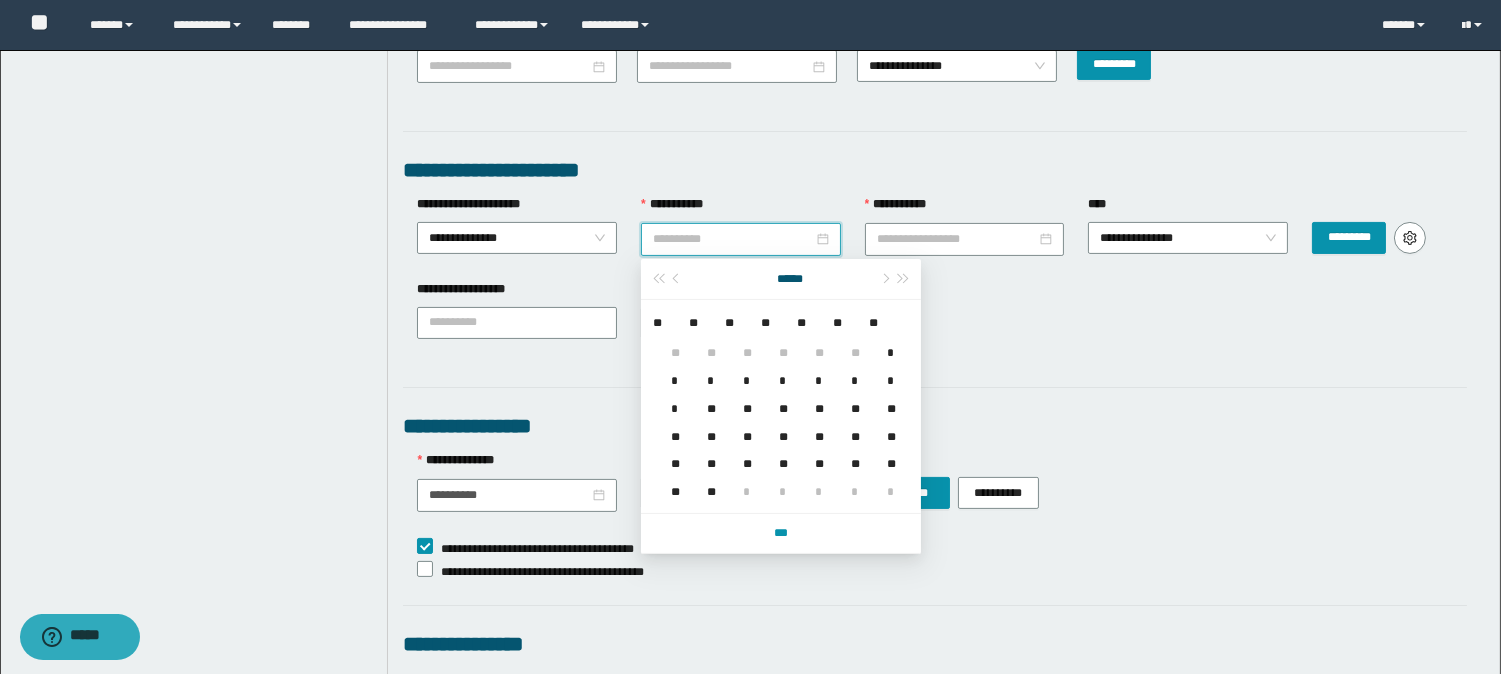 click on "*" at bounding box center (887, 341) 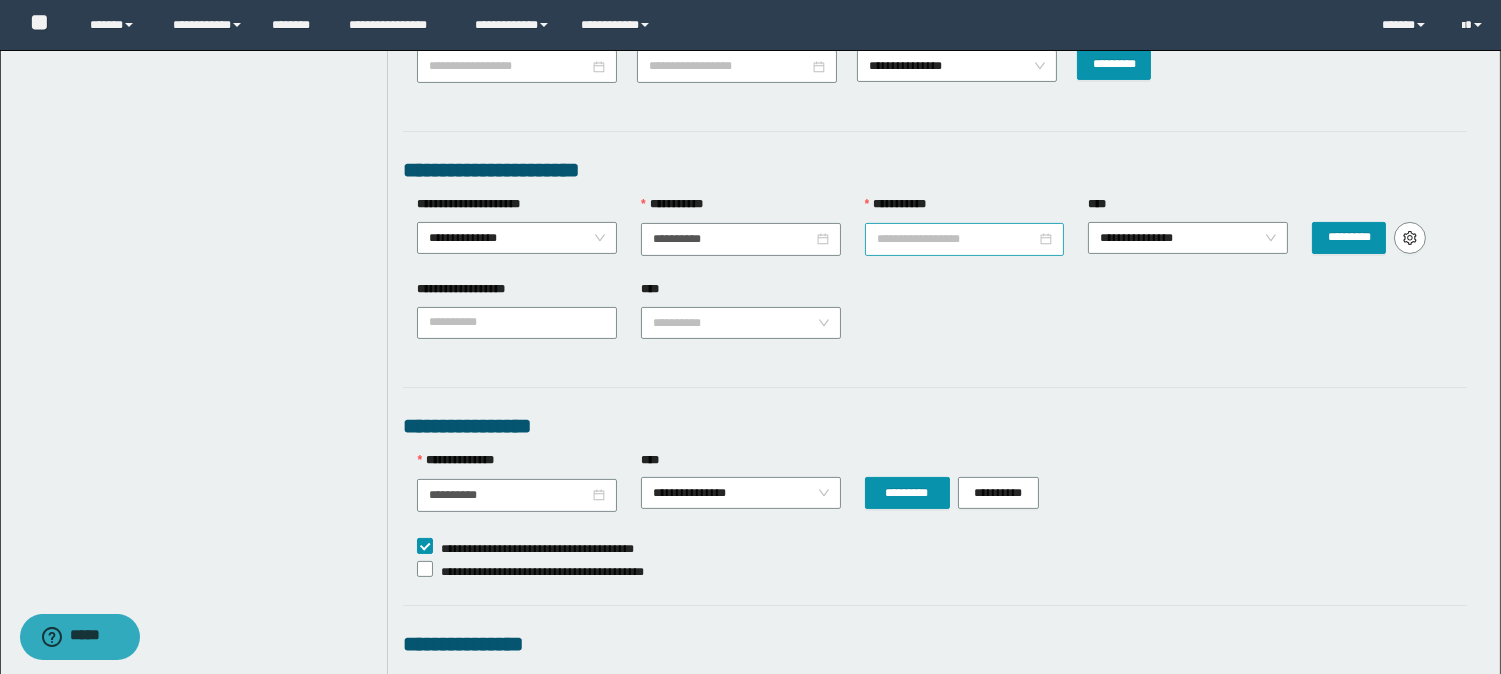 click at bounding box center [965, 239] 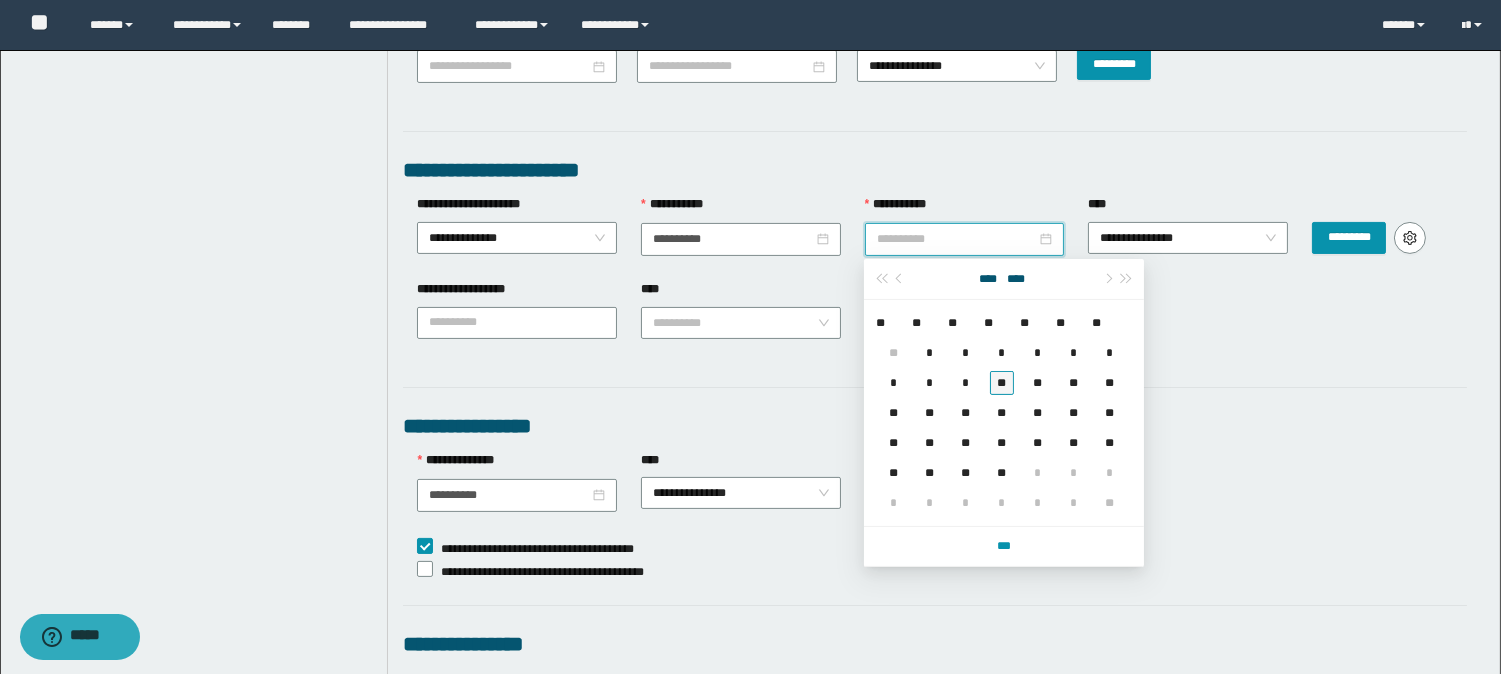 click on "**" at bounding box center (1002, 383) 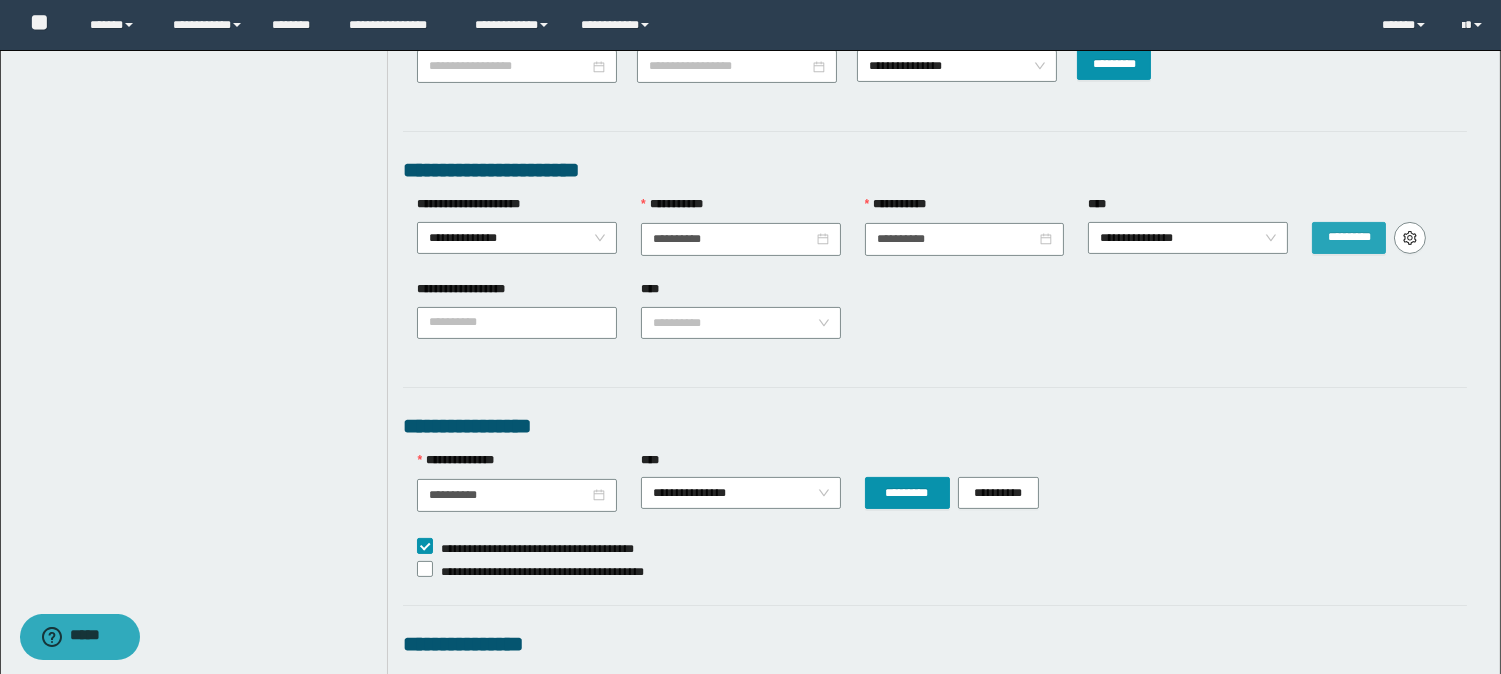 click on "*********" at bounding box center (1349, 237) 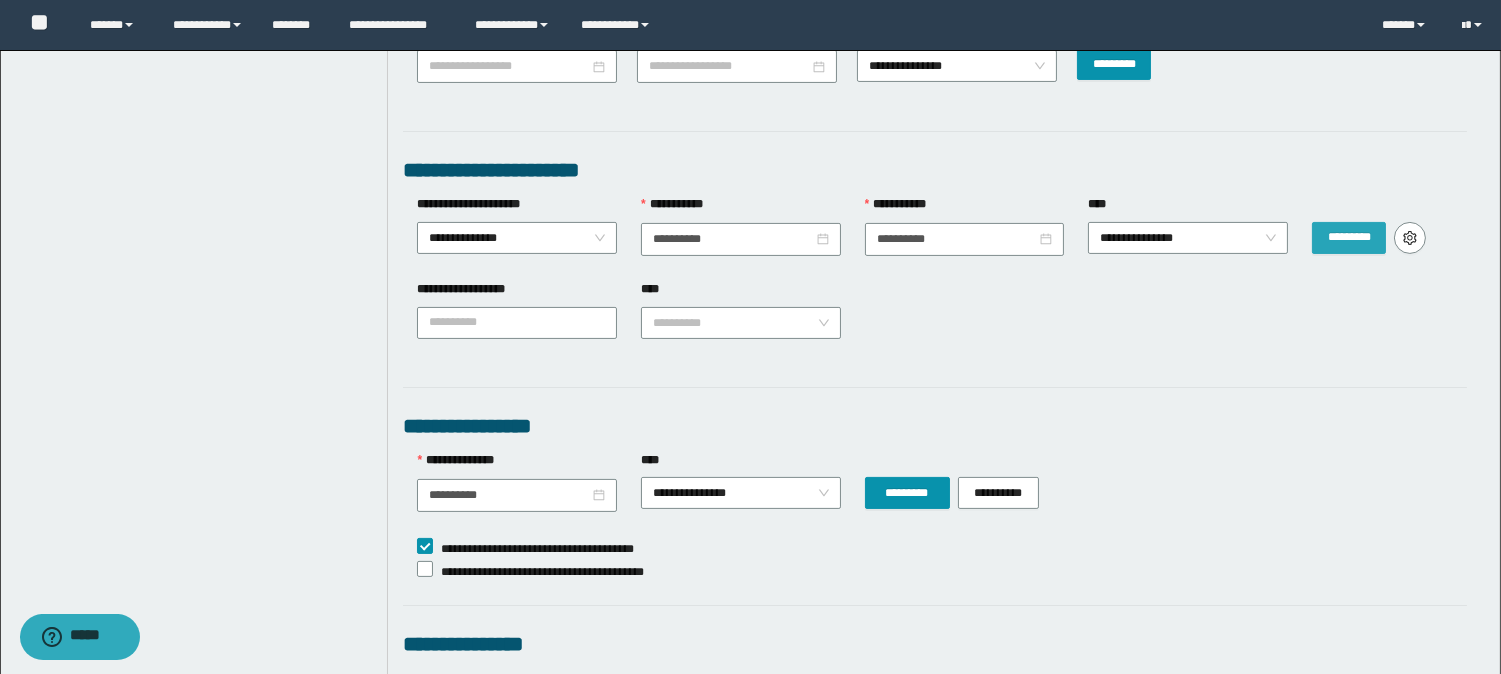 click on "*********" at bounding box center (1349, 237) 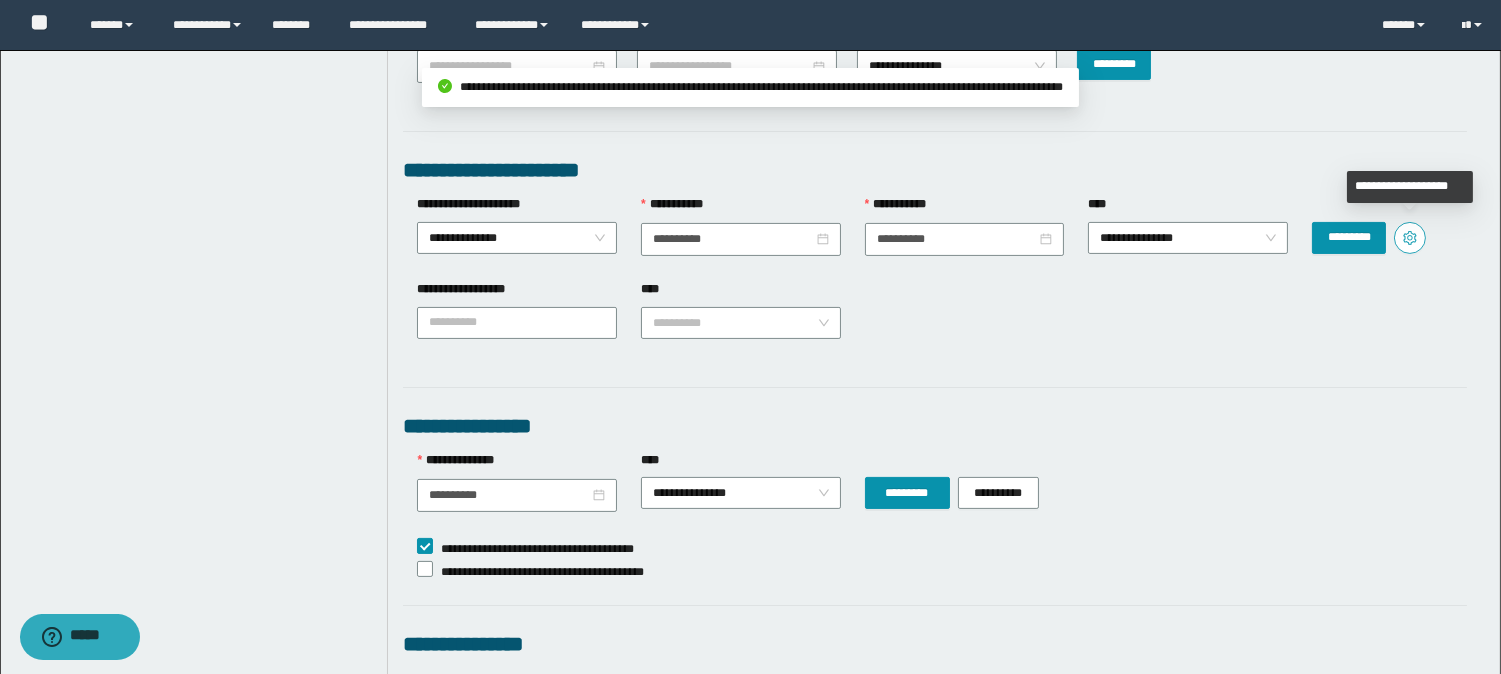 click at bounding box center (1410, 238) 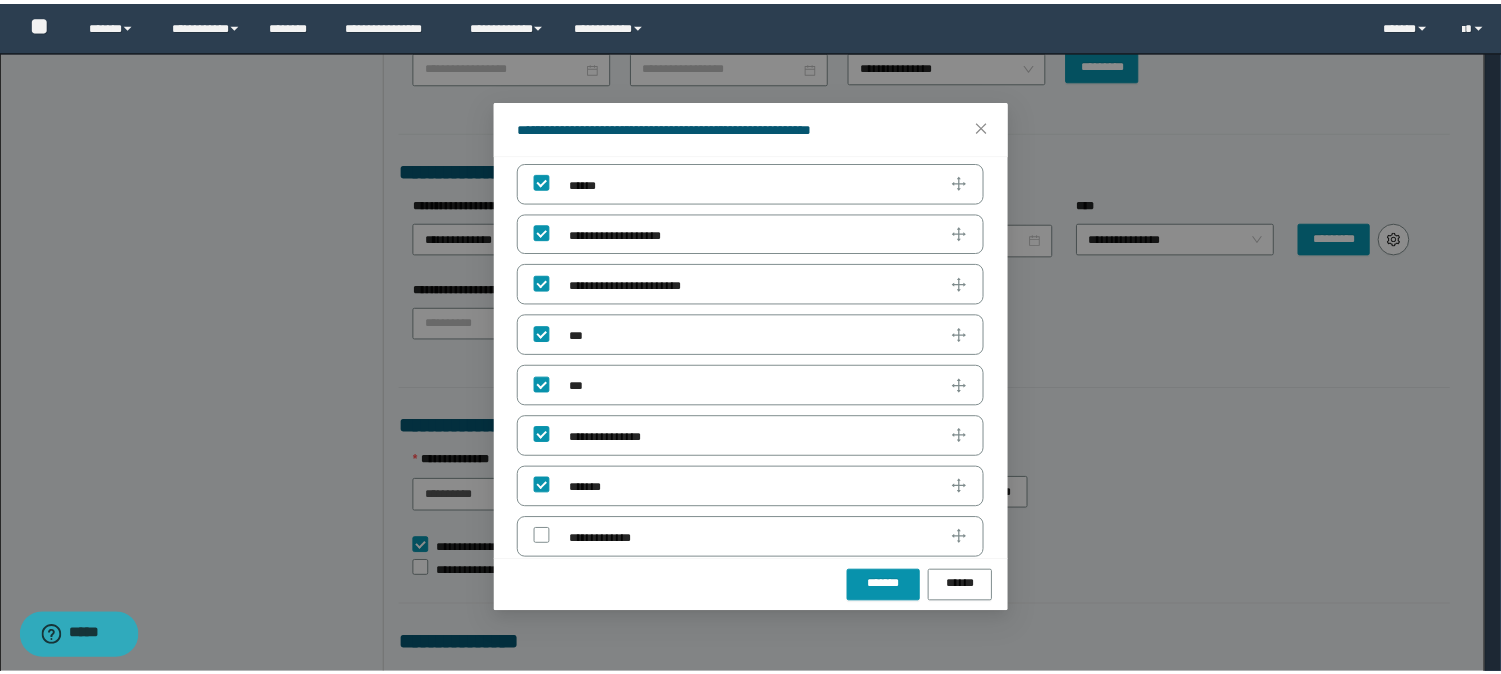 scroll, scrollTop: 222, scrollLeft: 0, axis: vertical 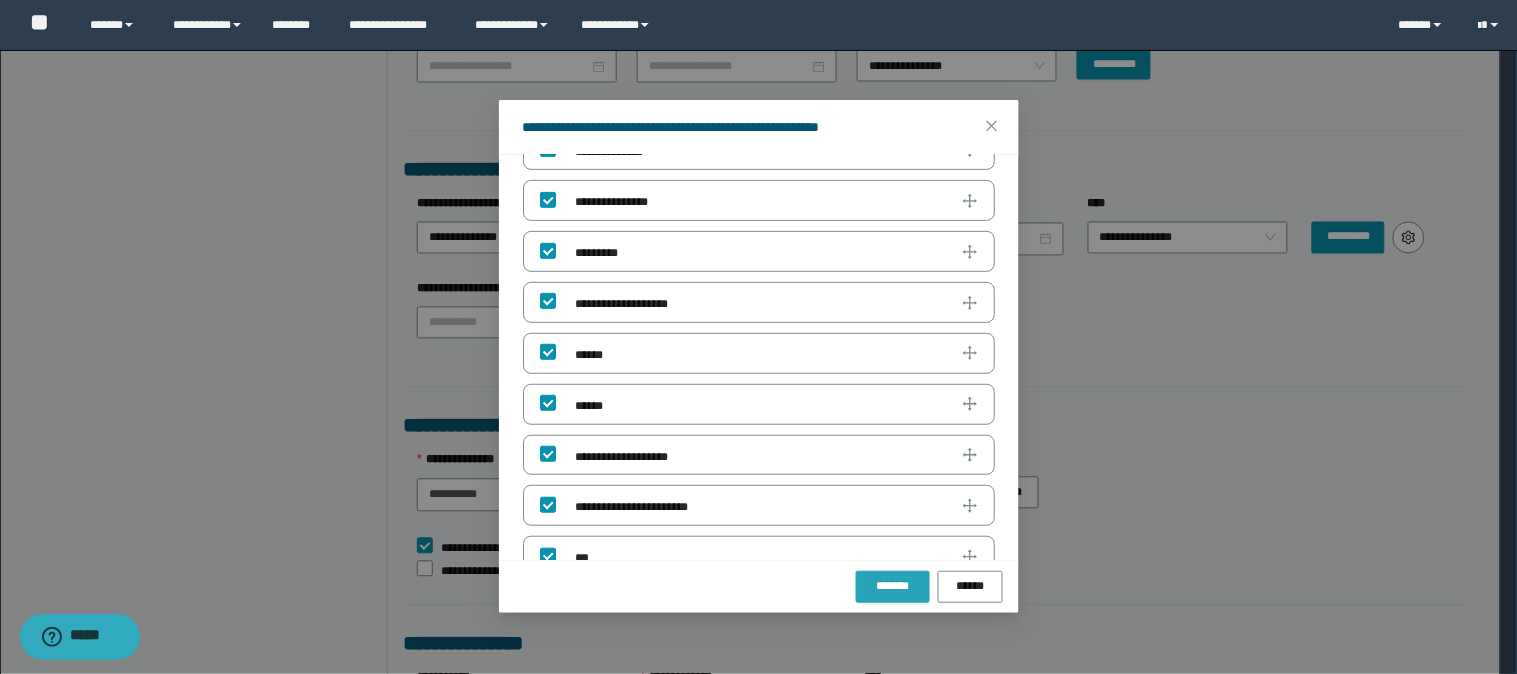 click on "*******" at bounding box center [893, 586] 